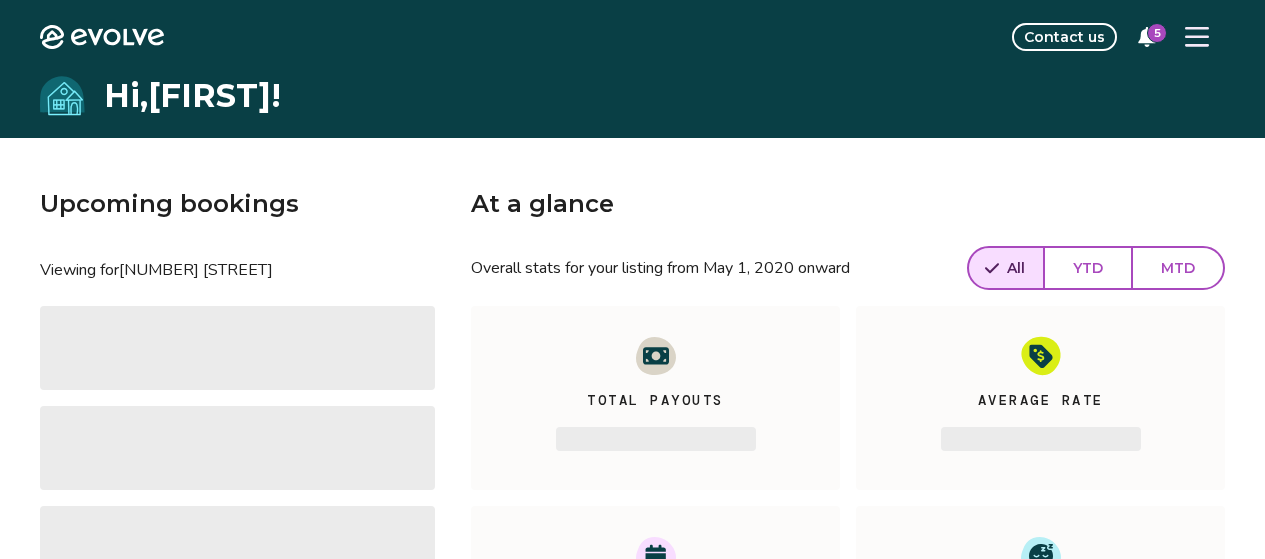 scroll, scrollTop: 0, scrollLeft: 0, axis: both 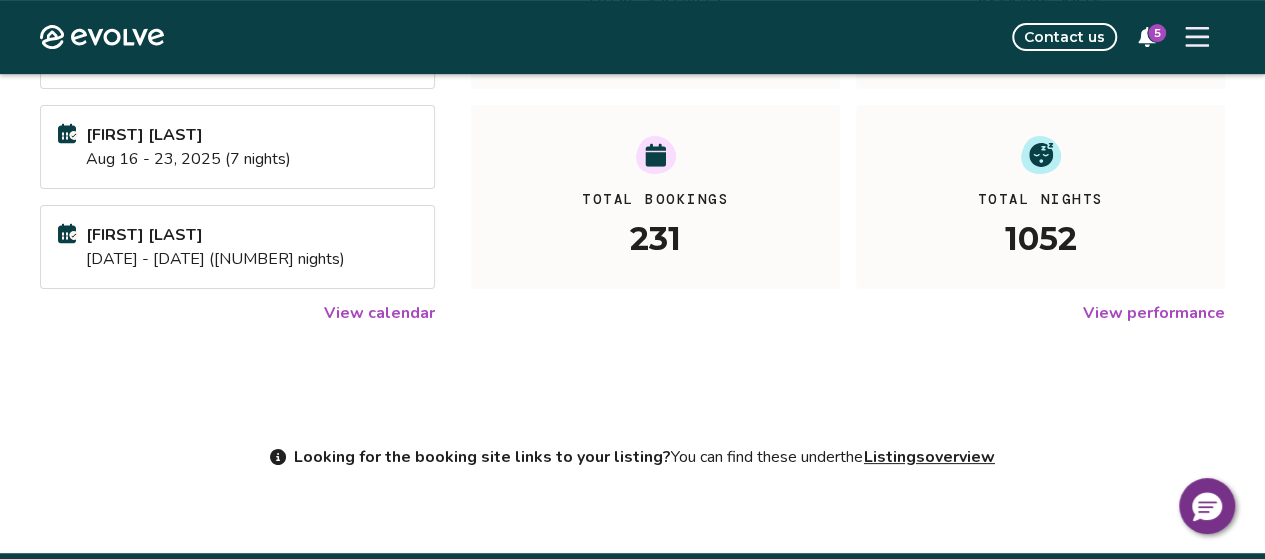 click on "View calendar" at bounding box center [379, 313] 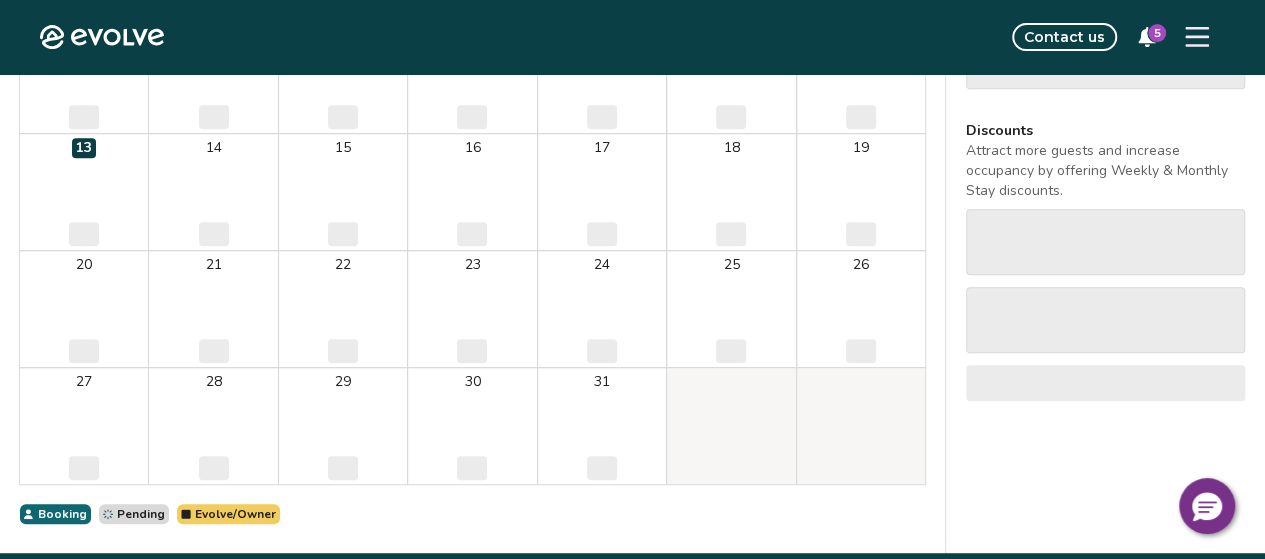 scroll, scrollTop: 0, scrollLeft: 0, axis: both 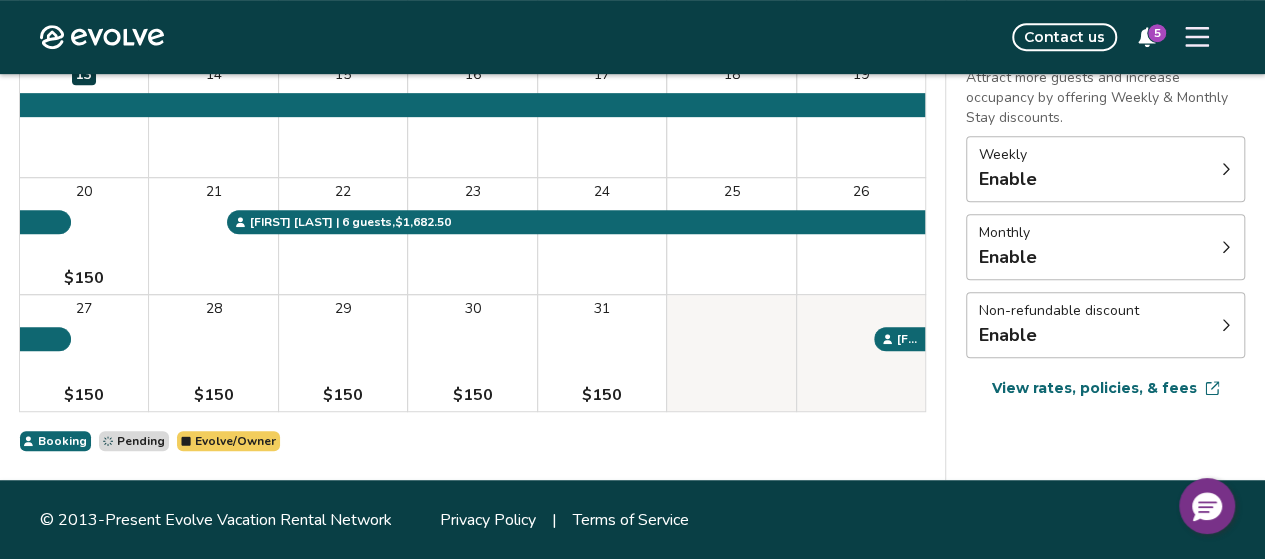 click 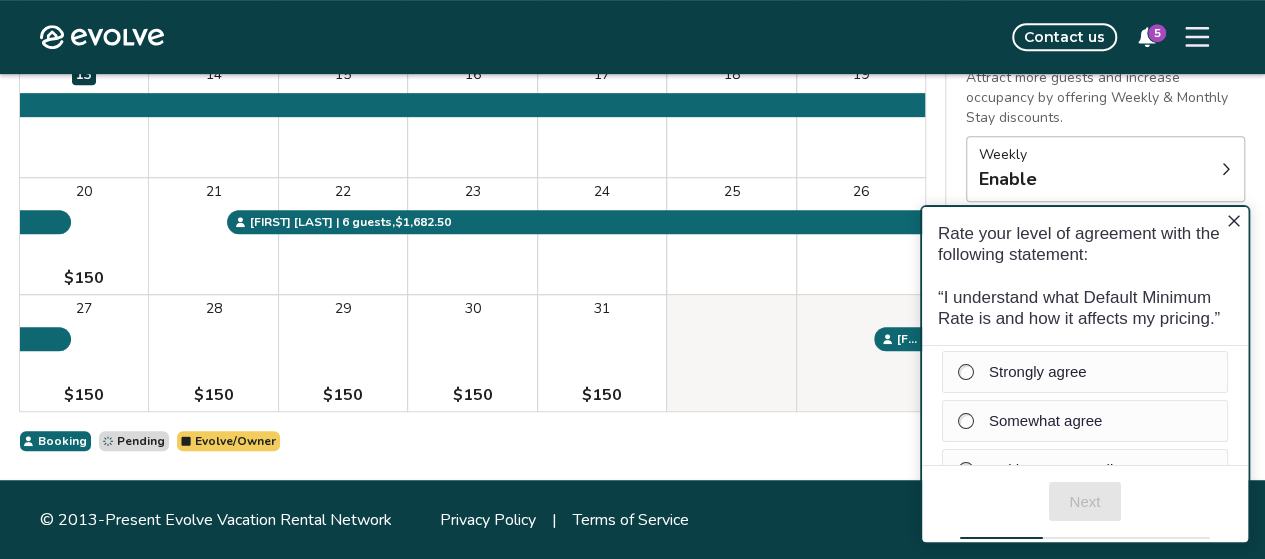 scroll, scrollTop: 0, scrollLeft: 0, axis: both 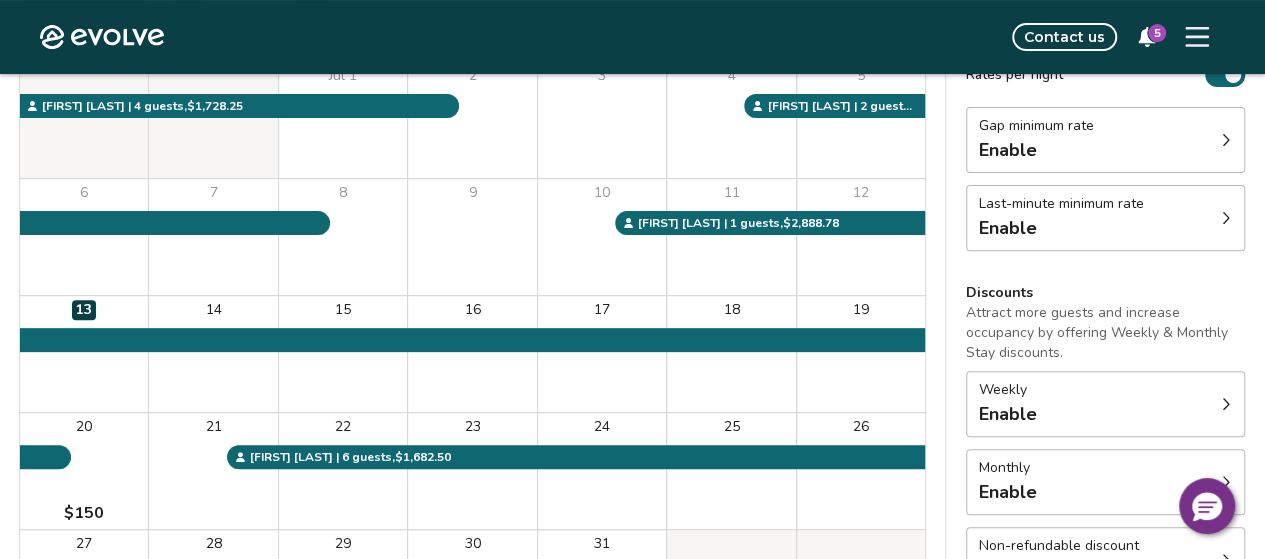 drag, startPoint x: 1228, startPoint y: 82, endPoint x: 1227, endPoint y: 39, distance: 43.011627 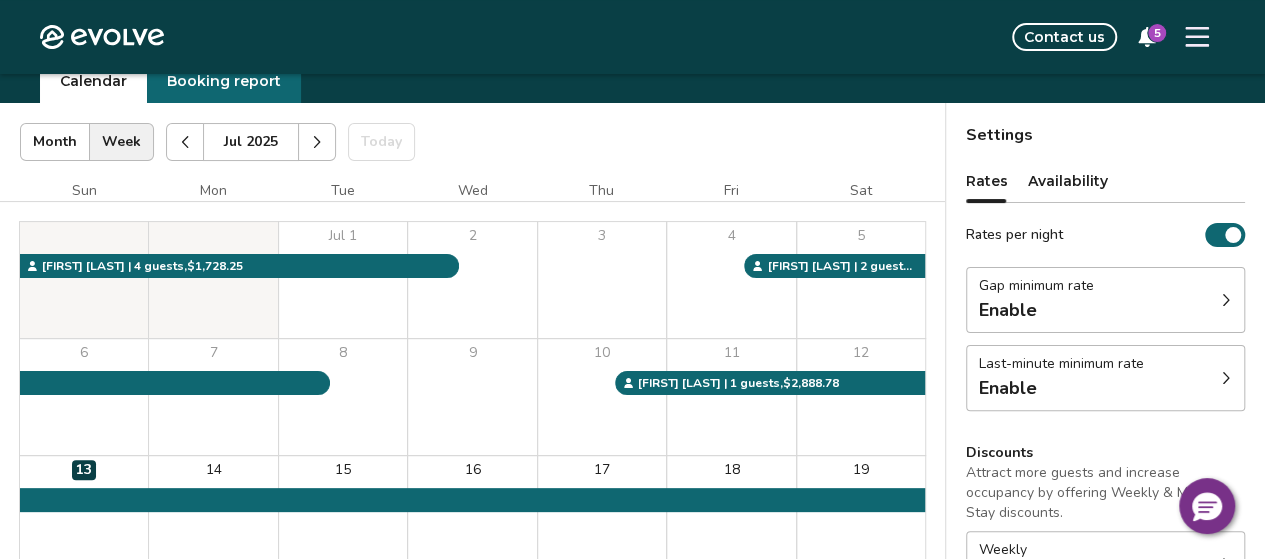 scroll, scrollTop: 47, scrollLeft: 0, axis: vertical 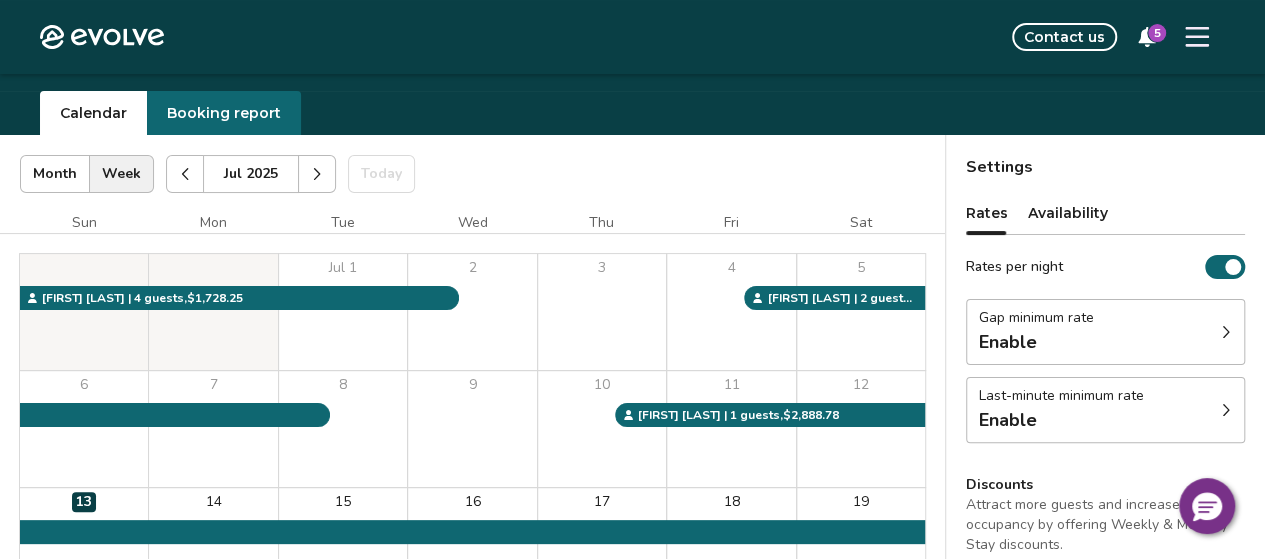 click 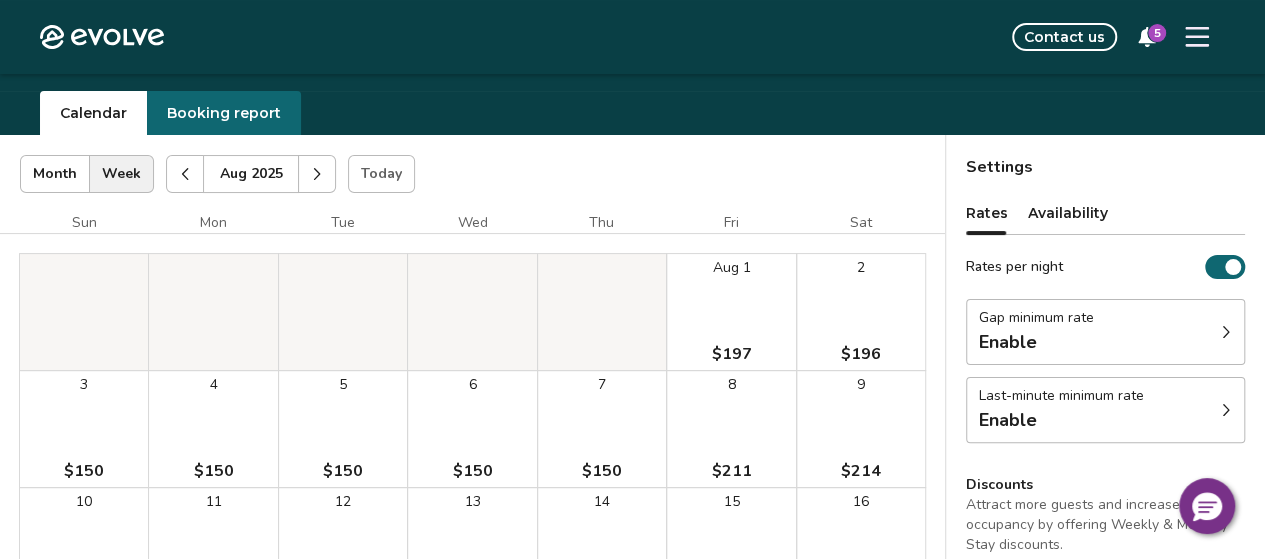 click 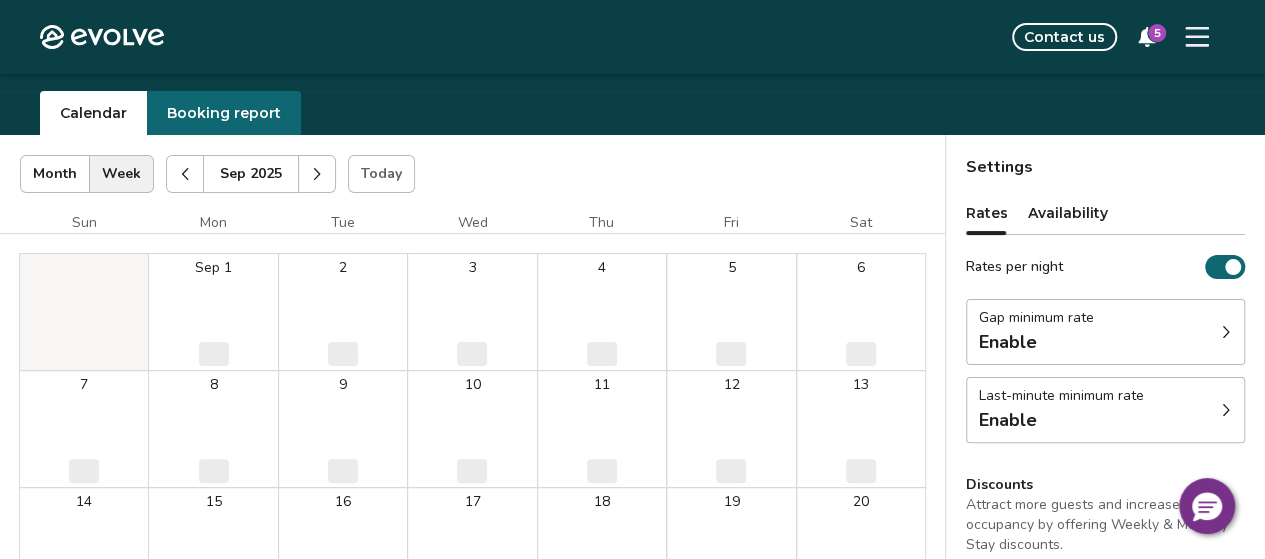 click at bounding box center (317, 174) 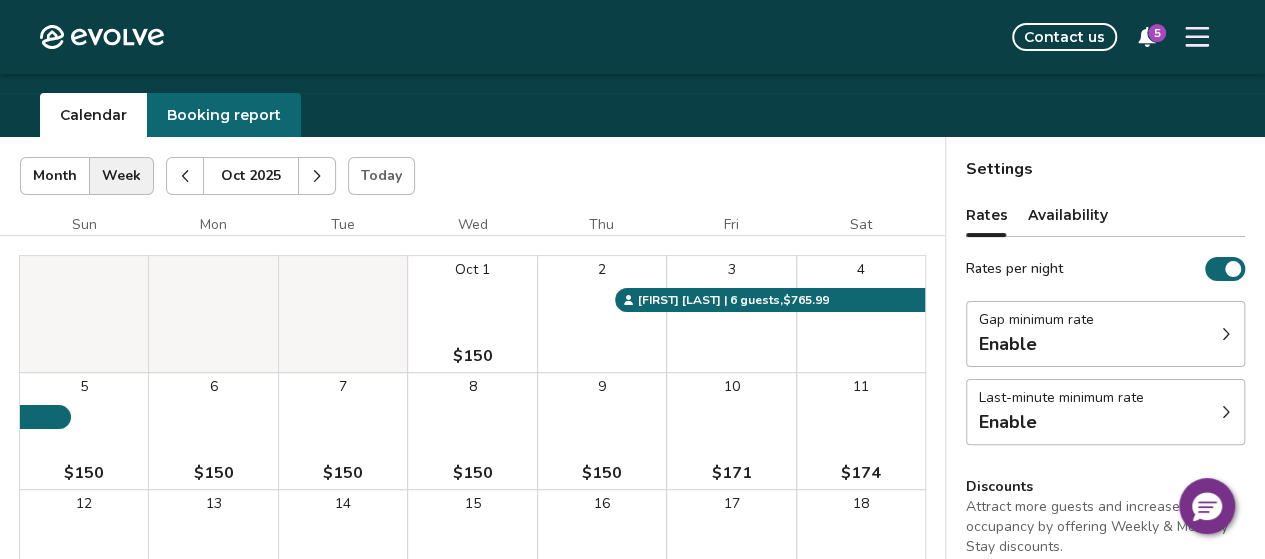 scroll, scrollTop: 0, scrollLeft: 0, axis: both 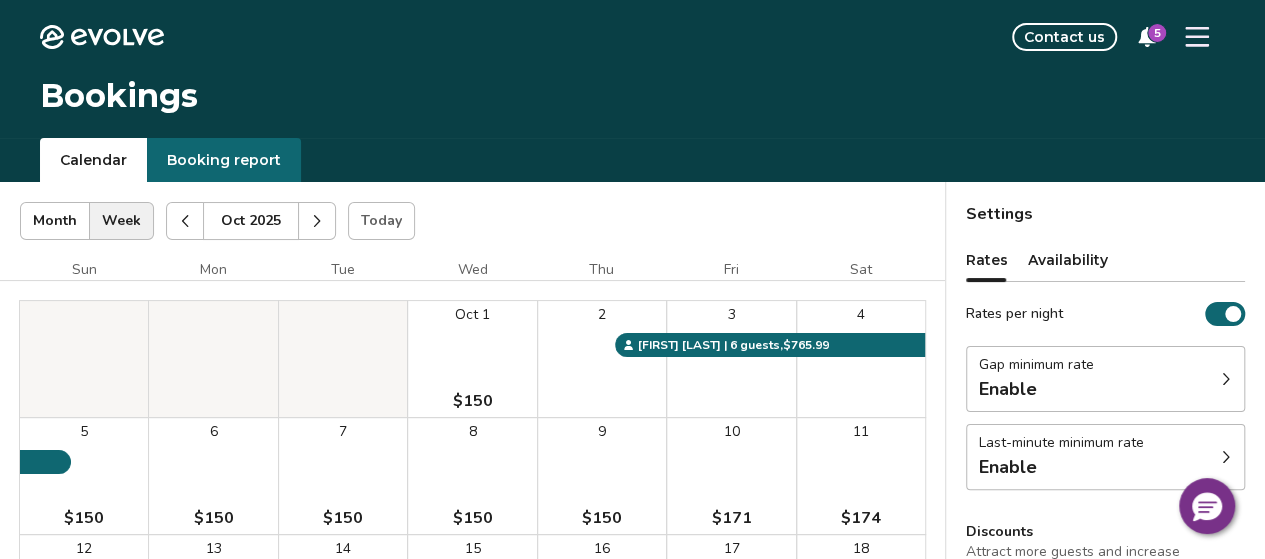 click on "Booking report" at bounding box center (224, 160) 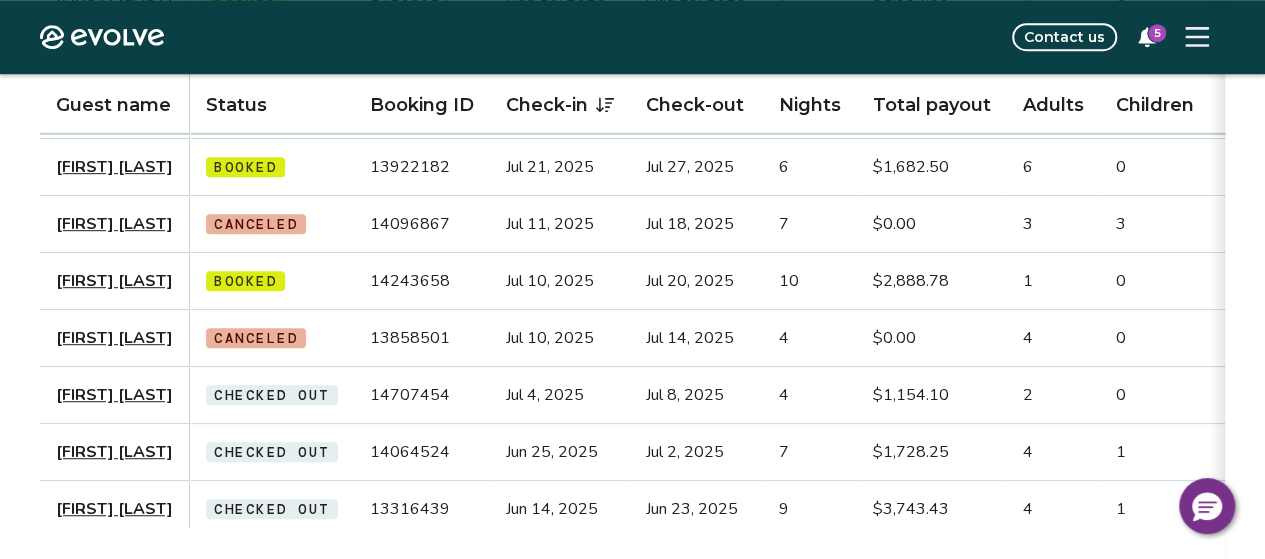 scroll, scrollTop: 0, scrollLeft: 0, axis: both 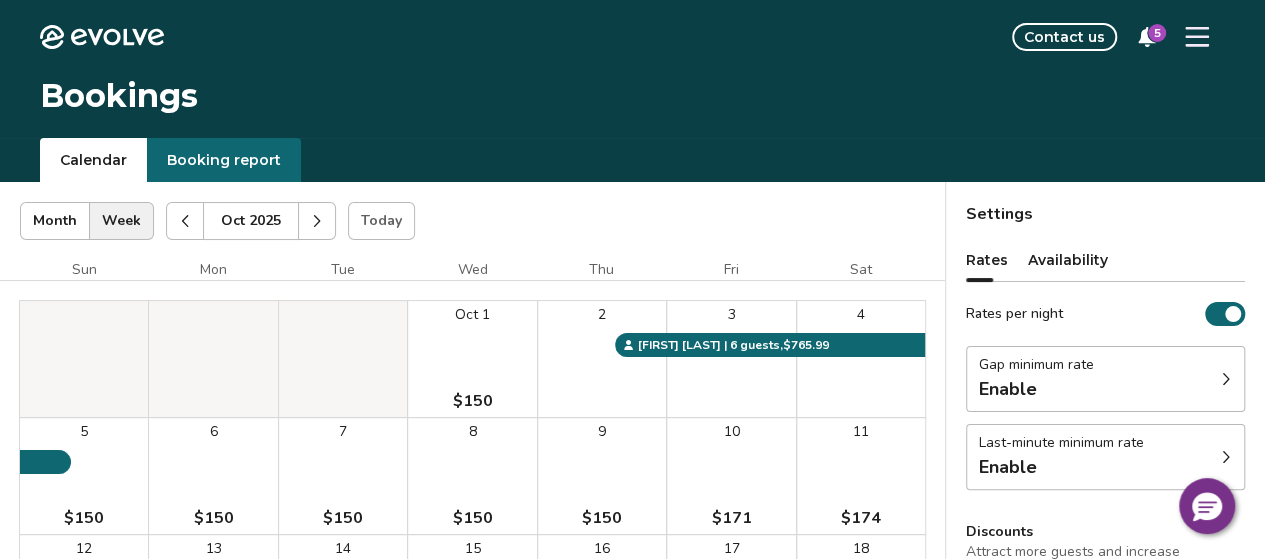 click on "Calendar" at bounding box center [93, 160] 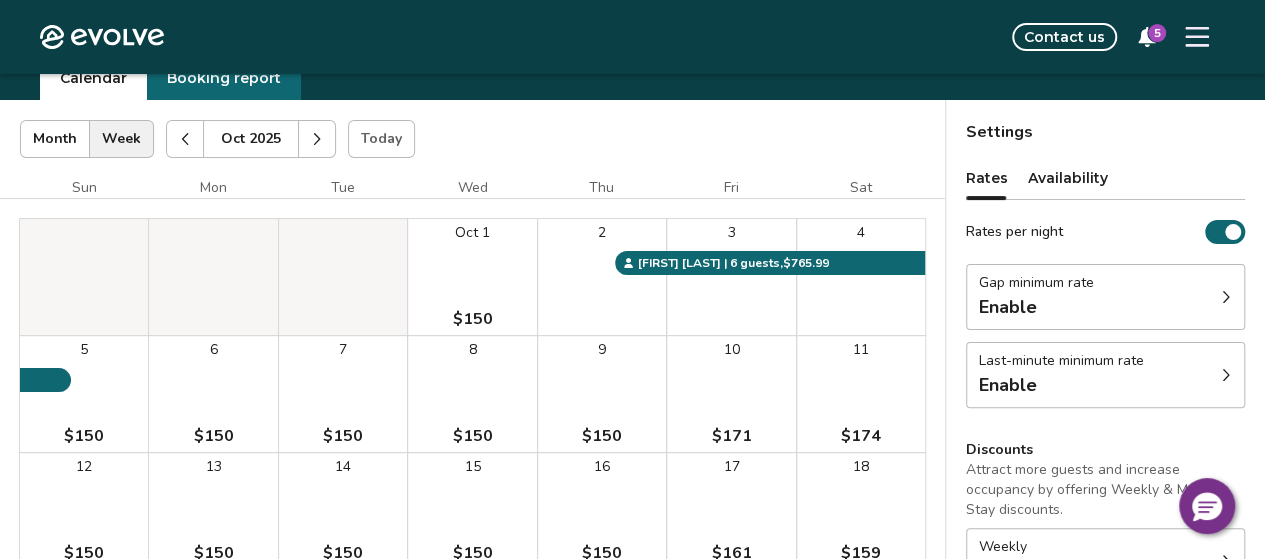scroll, scrollTop: 94, scrollLeft: 0, axis: vertical 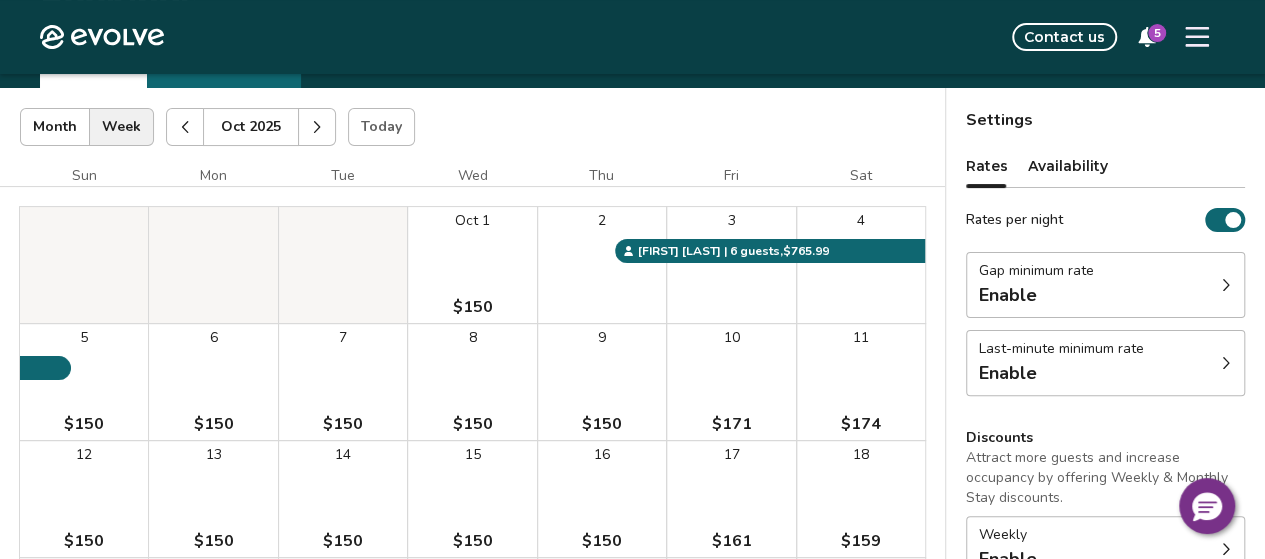 click at bounding box center (317, 127) 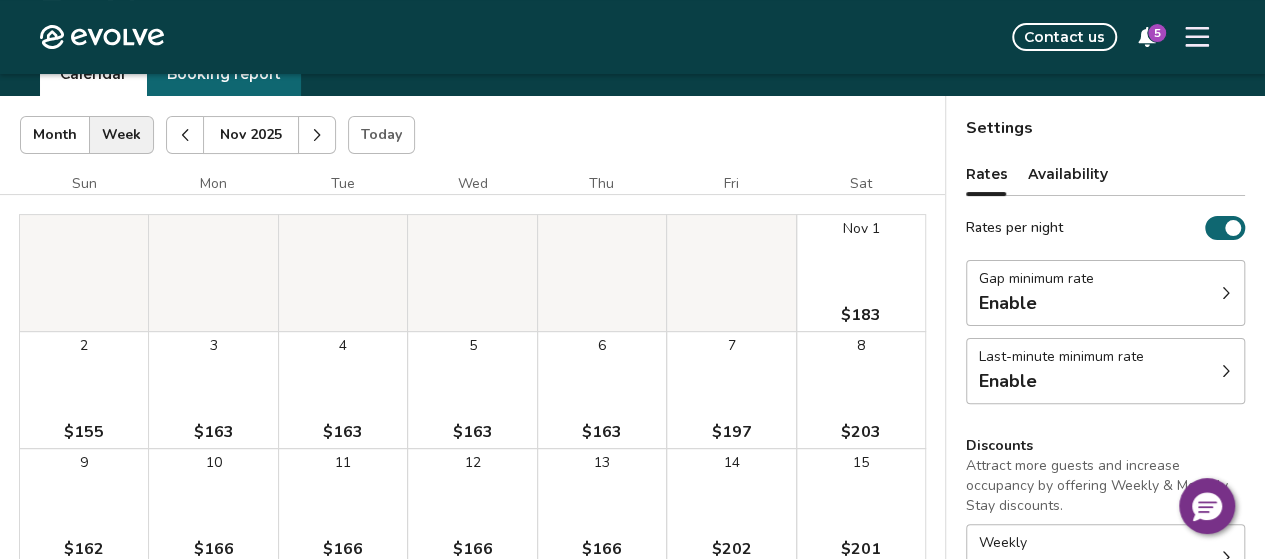 scroll, scrollTop: 80, scrollLeft: 0, axis: vertical 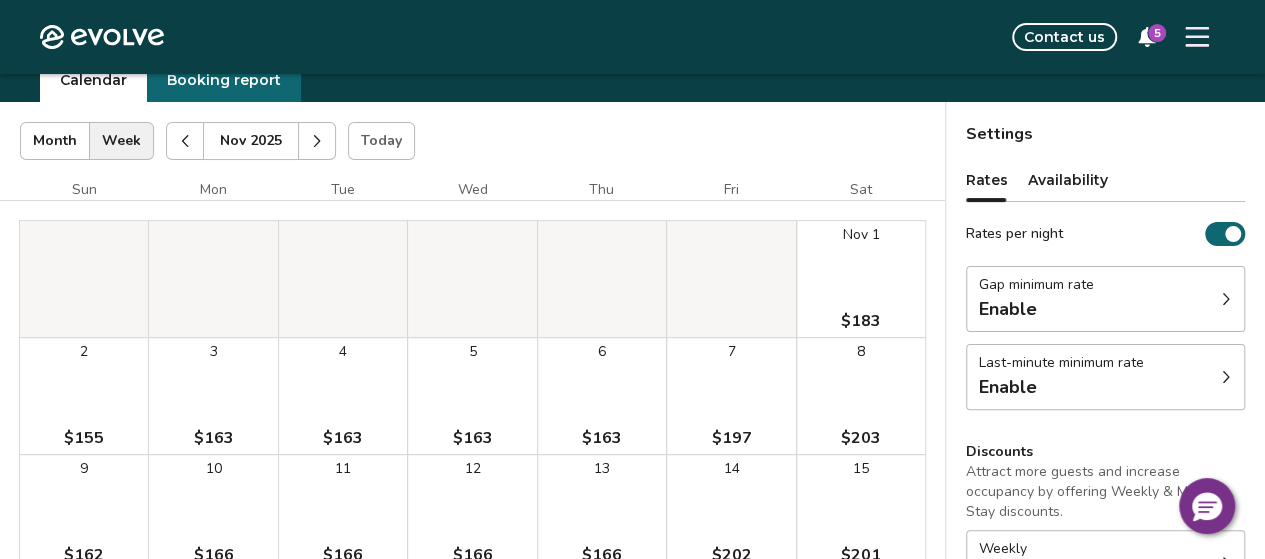 click 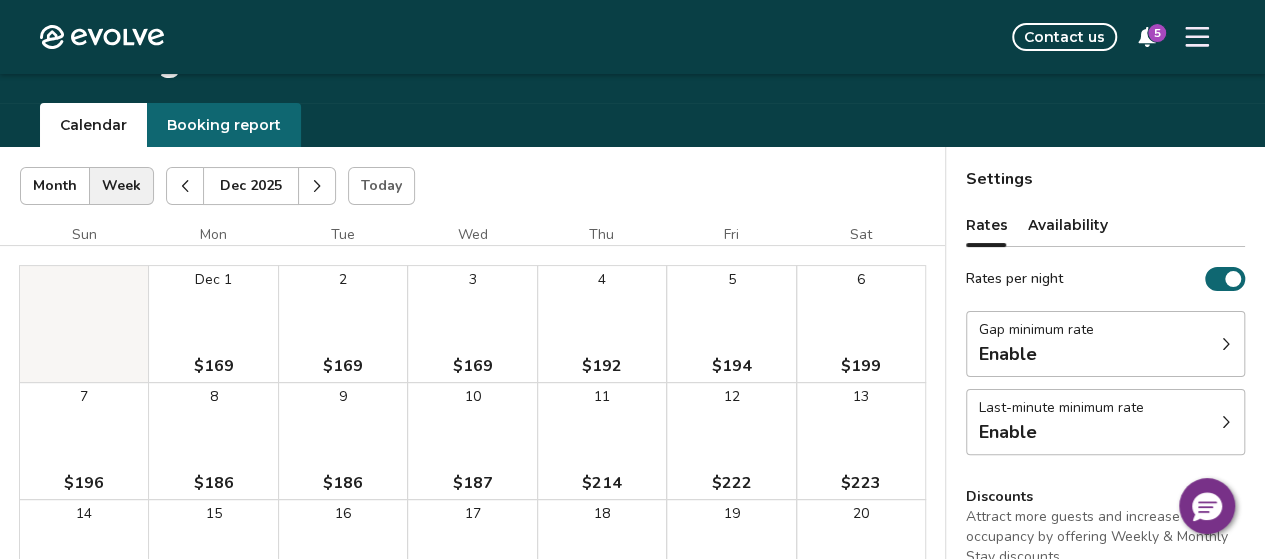 scroll, scrollTop: 0, scrollLeft: 0, axis: both 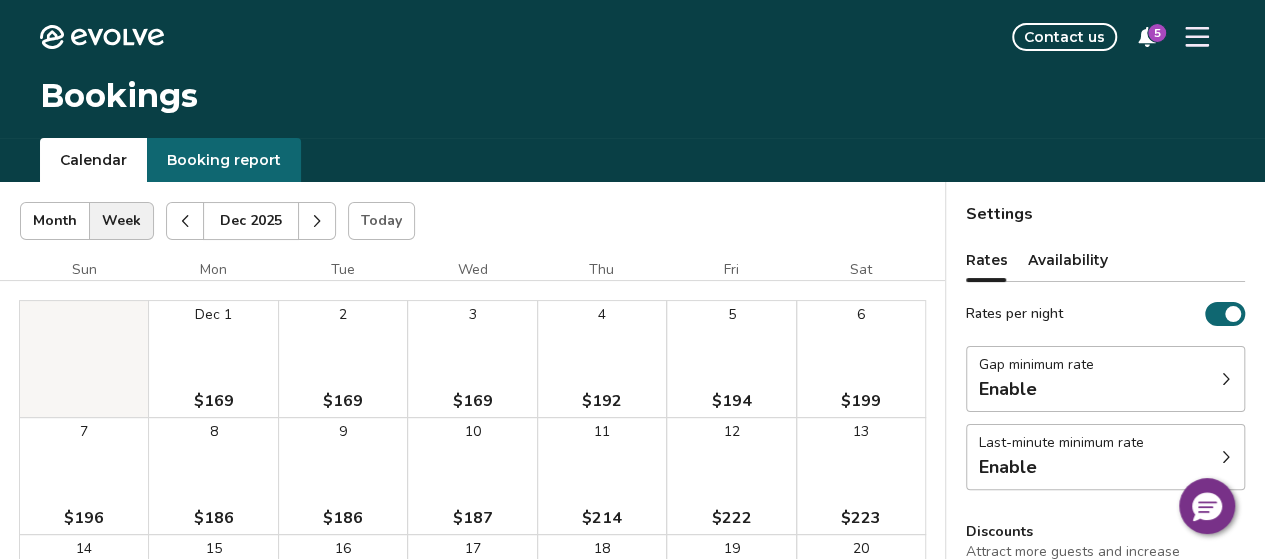click 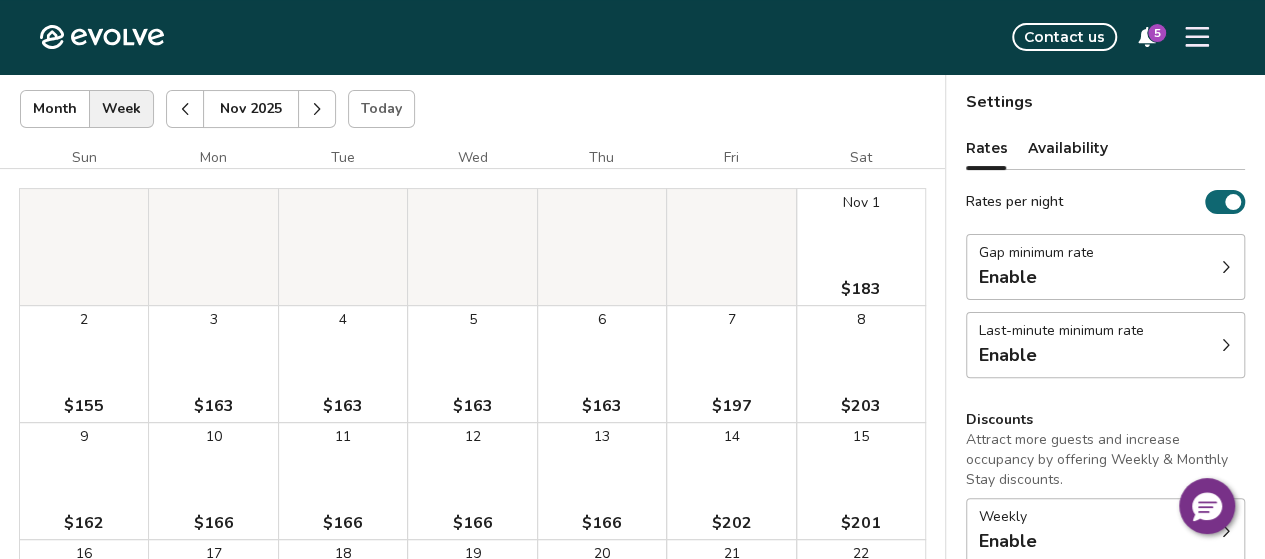 scroll, scrollTop: 0, scrollLeft: 0, axis: both 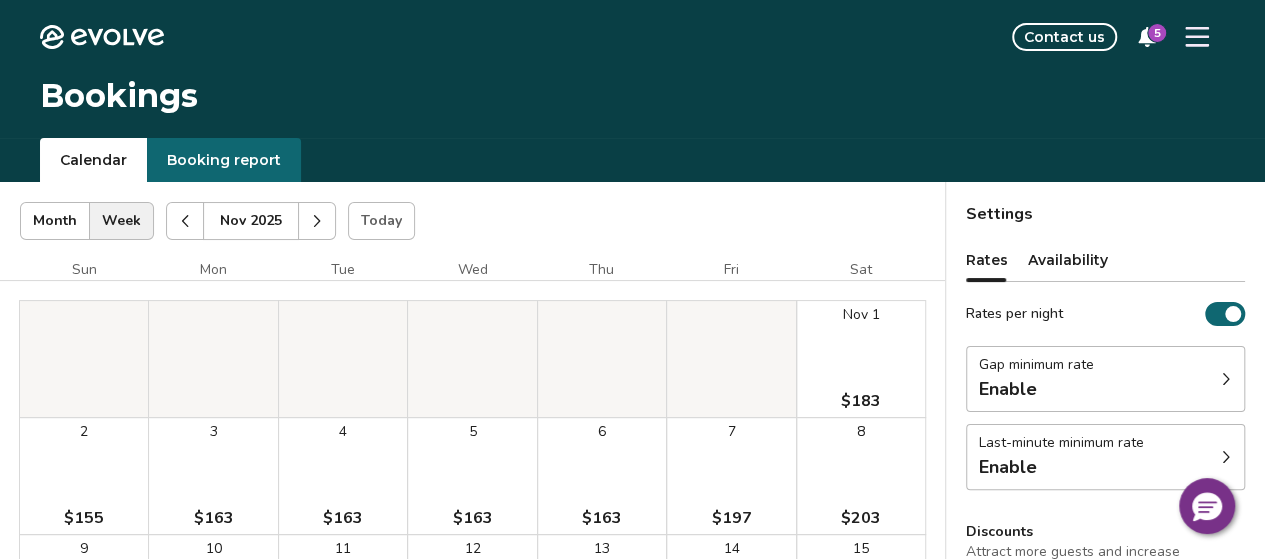 click 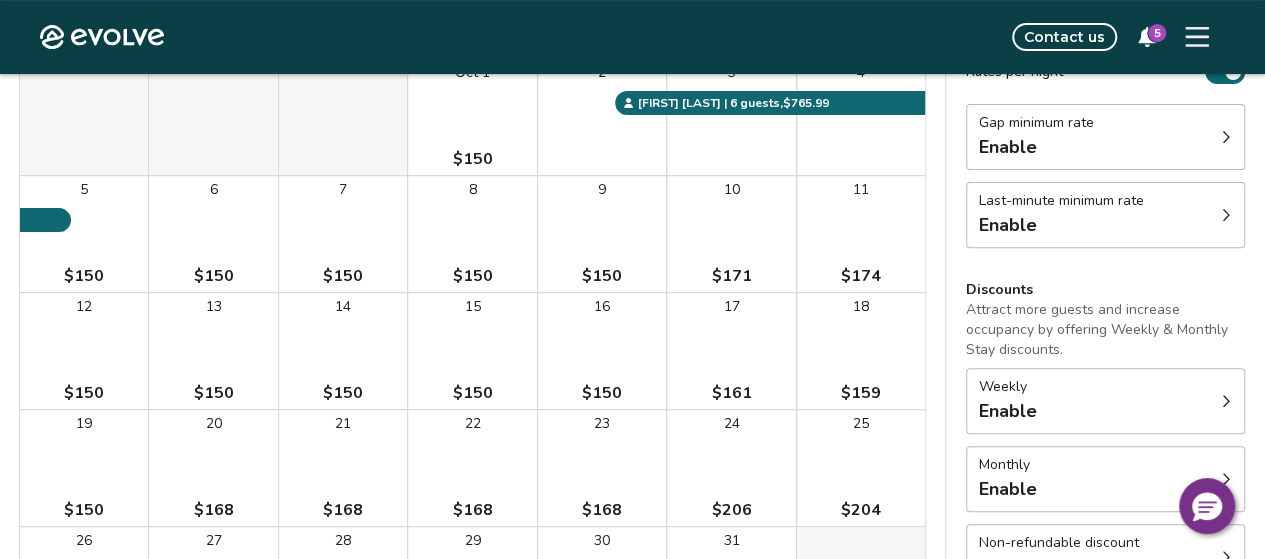 scroll, scrollTop: 0, scrollLeft: 0, axis: both 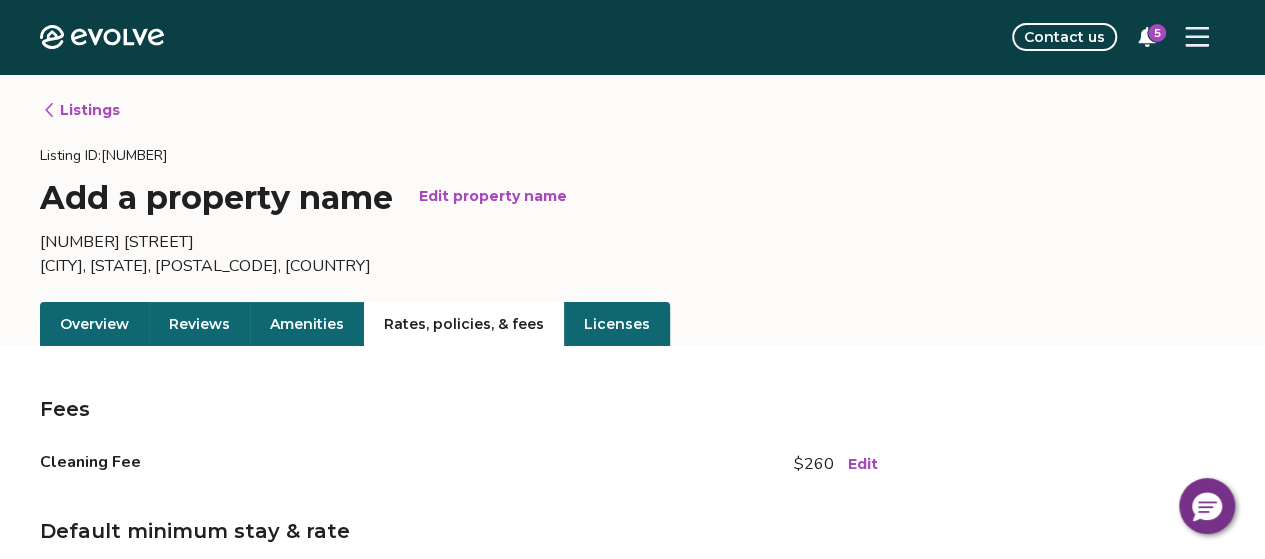 click 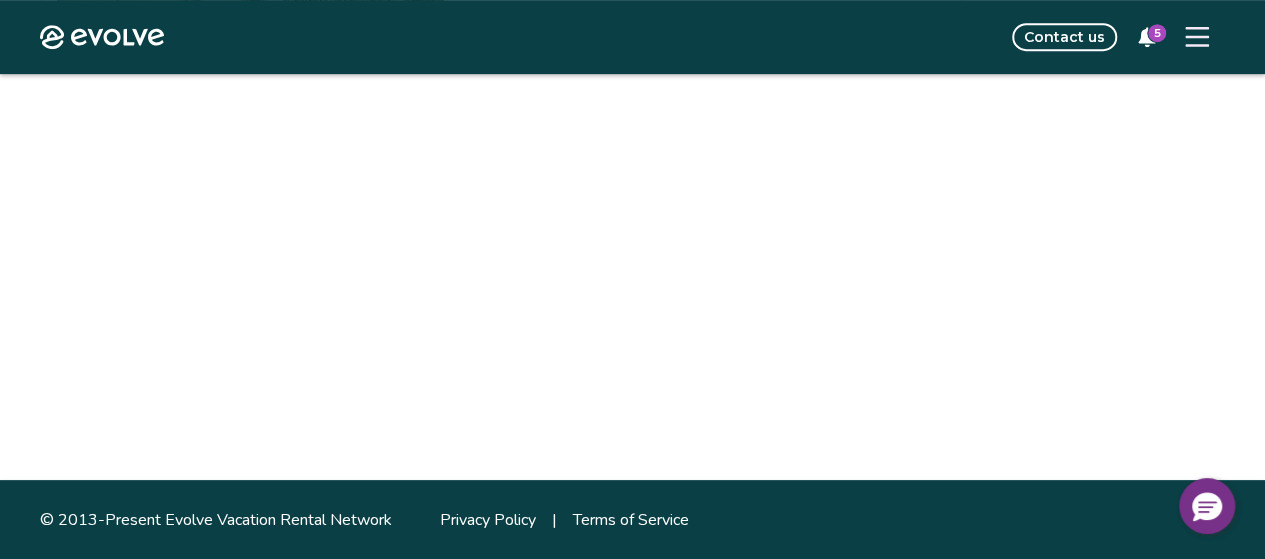 scroll, scrollTop: 0, scrollLeft: 0, axis: both 